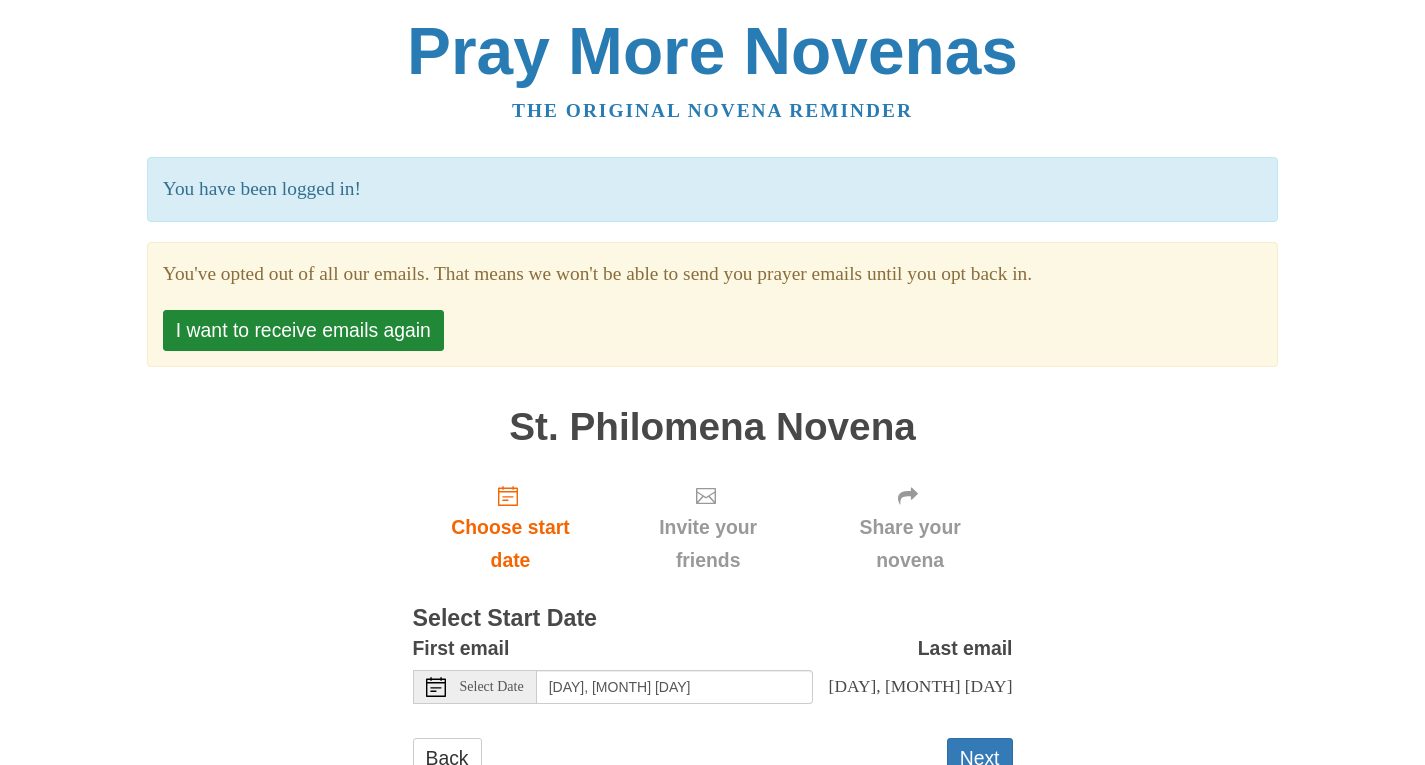 scroll, scrollTop: 0, scrollLeft: 0, axis: both 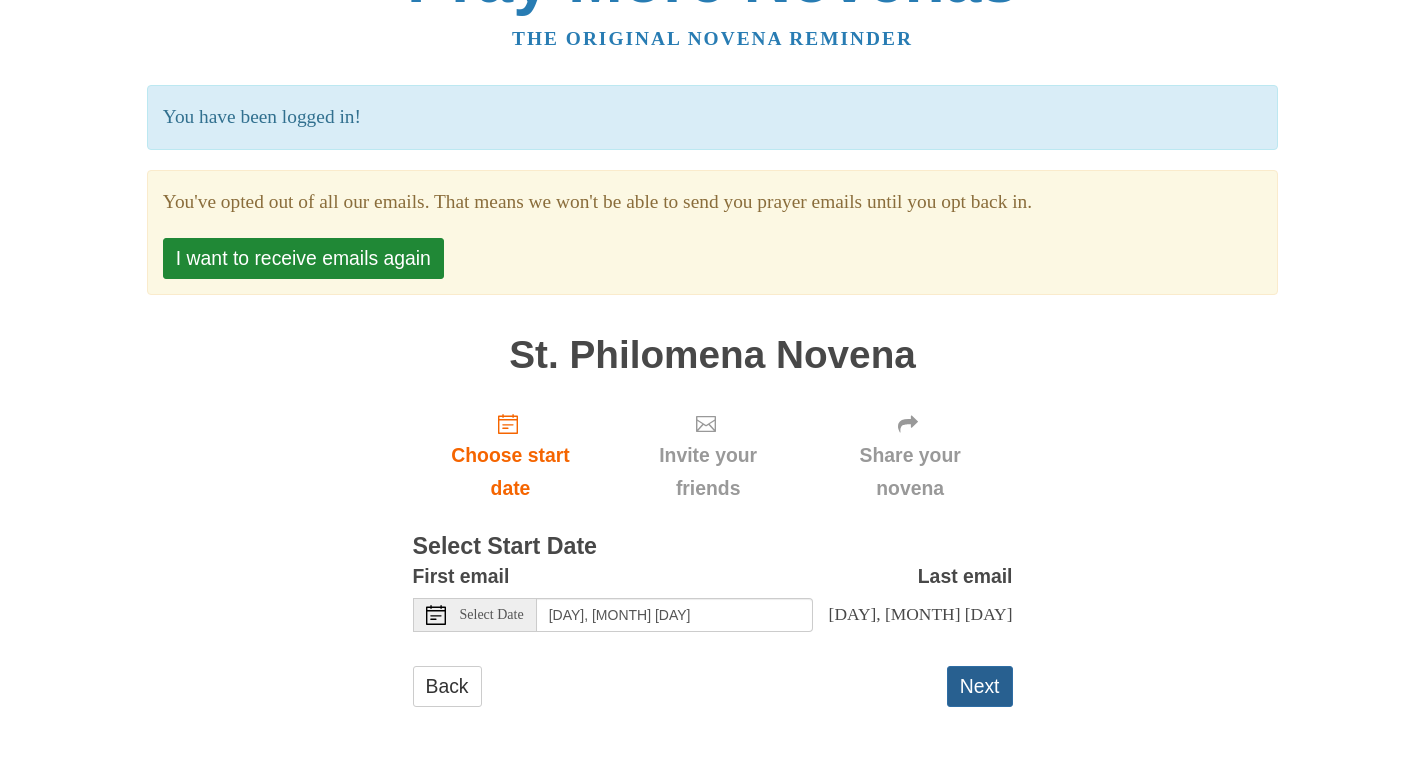 click on "Next" at bounding box center [980, 686] 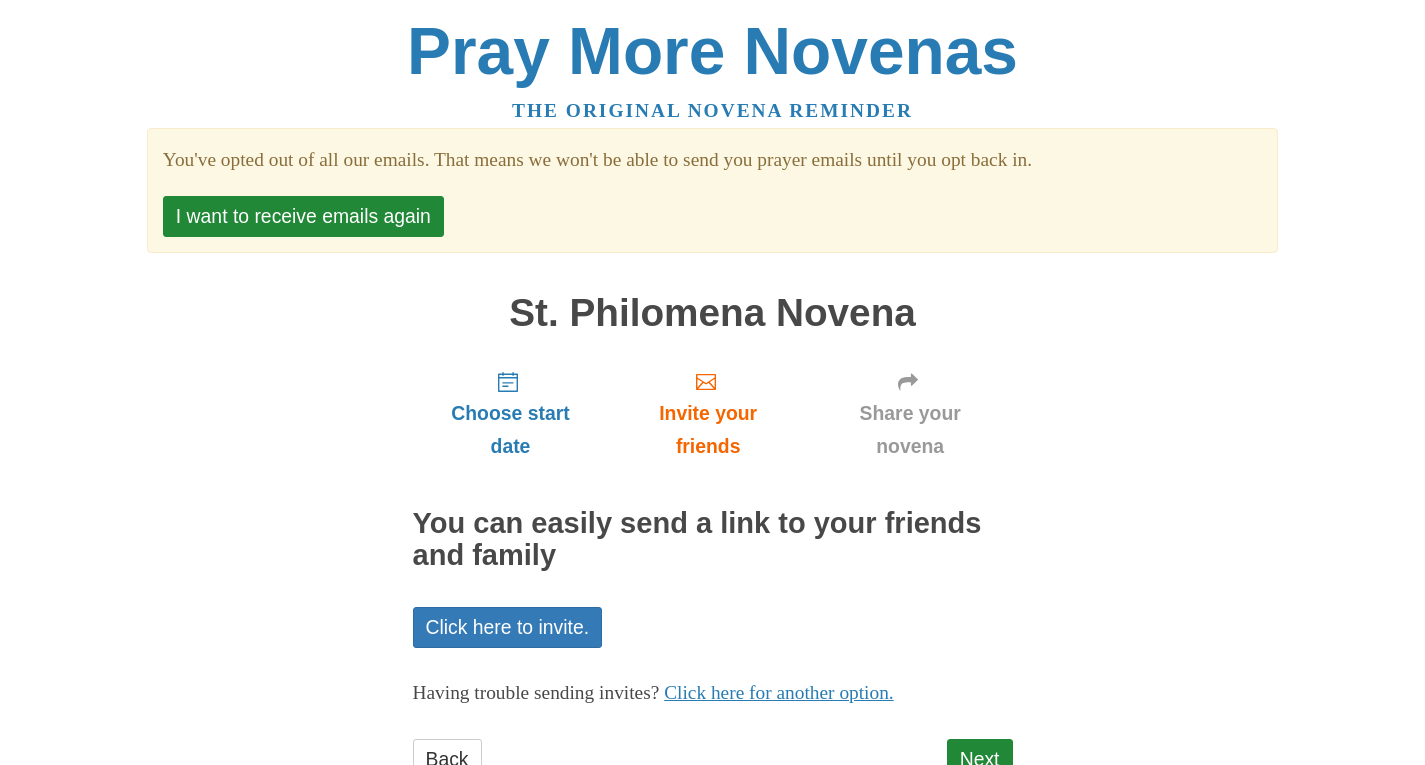 scroll, scrollTop: 0, scrollLeft: 0, axis: both 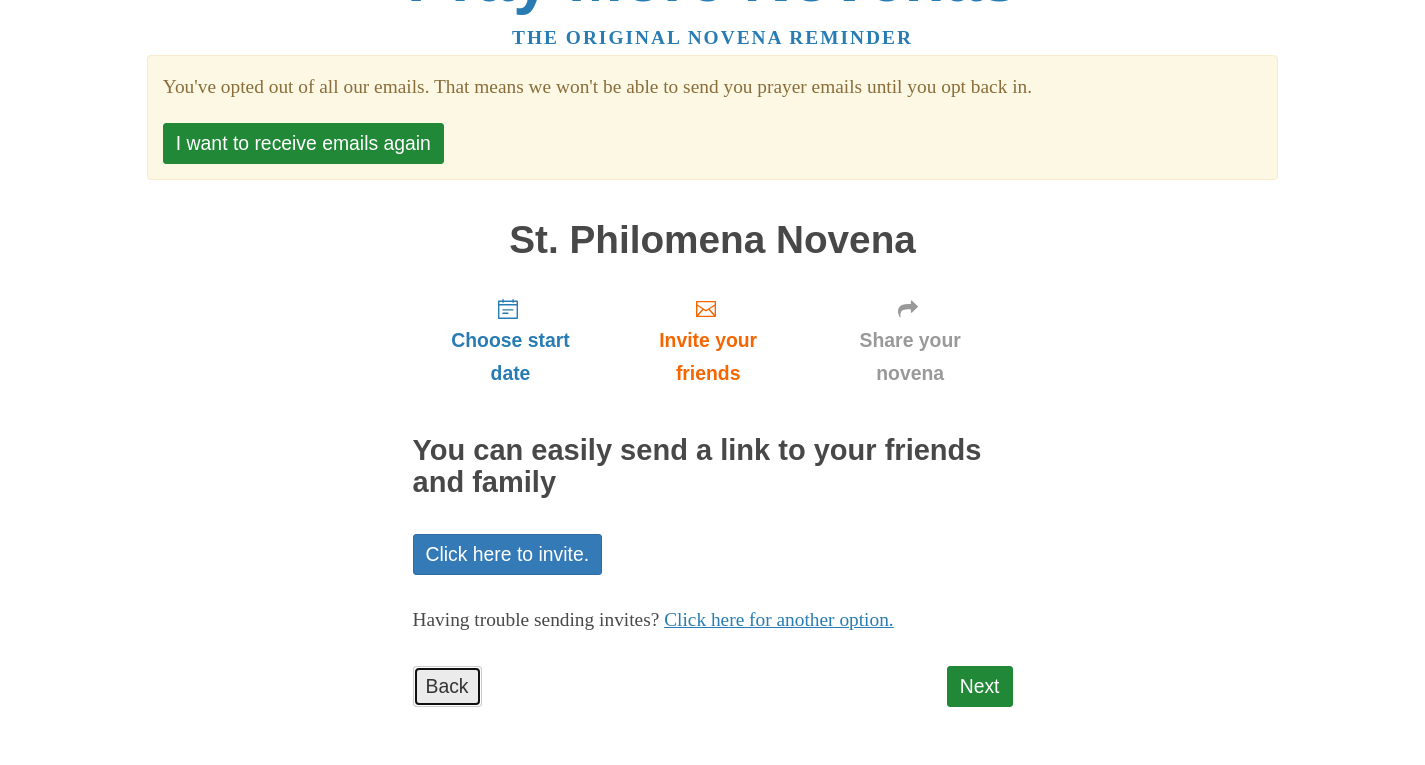 click on "Back" at bounding box center (447, 686) 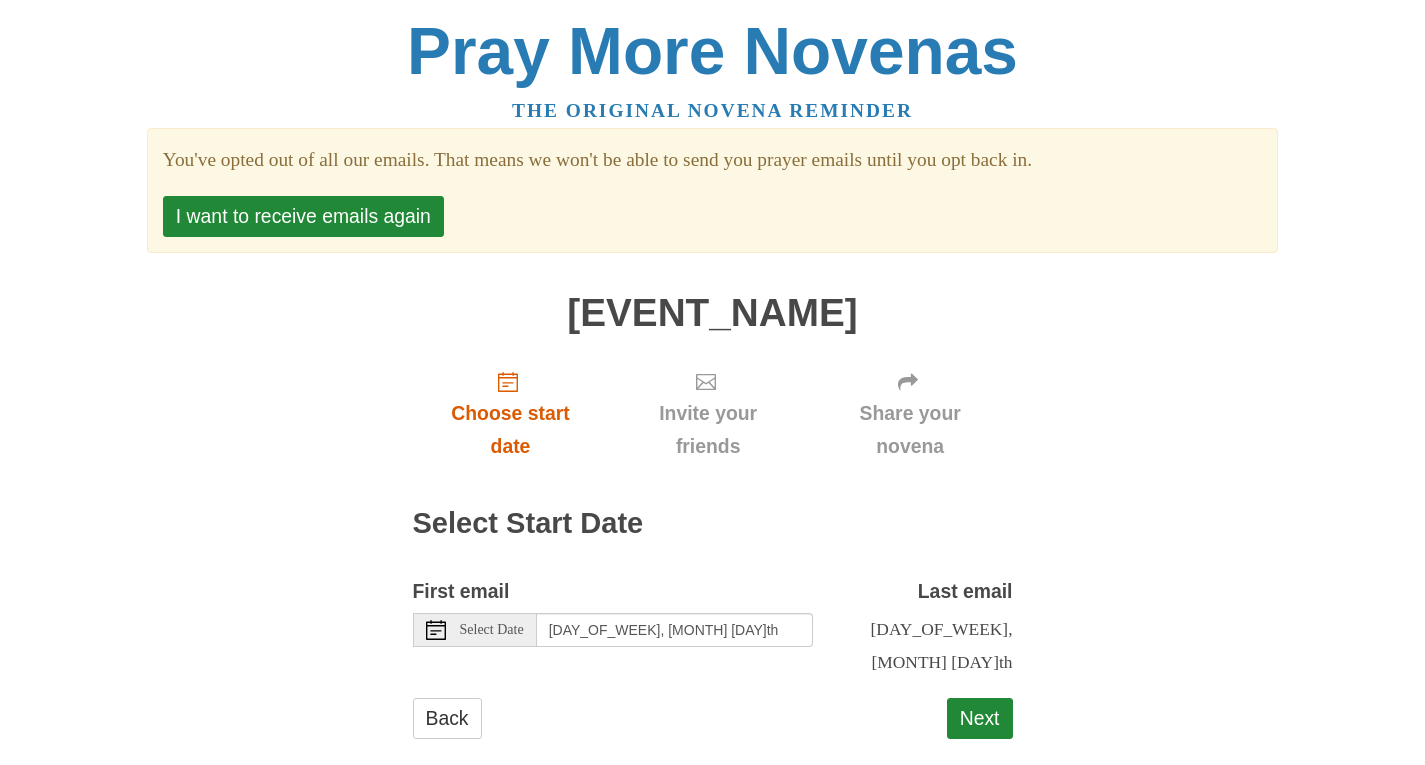 scroll, scrollTop: 0, scrollLeft: 0, axis: both 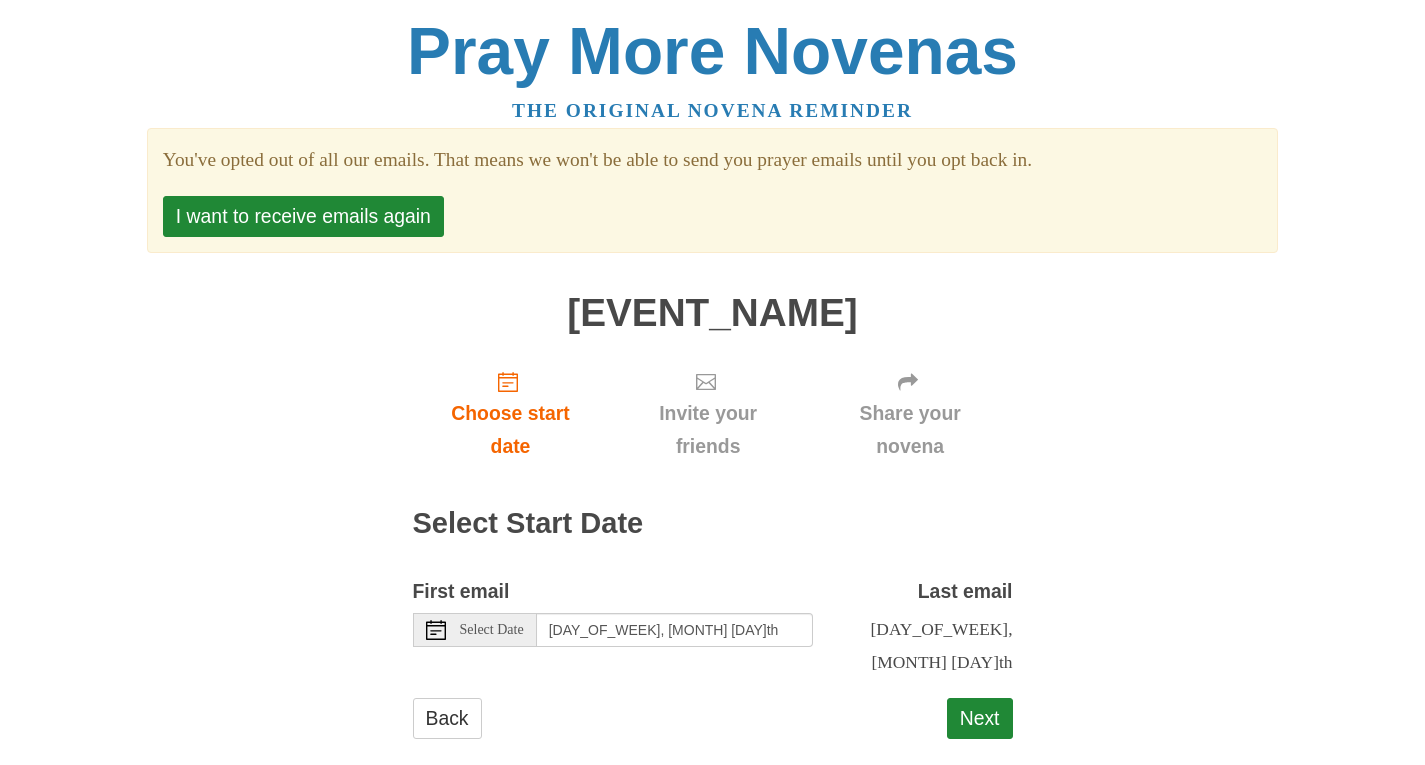 click on "Select Date" at bounding box center (492, 630) 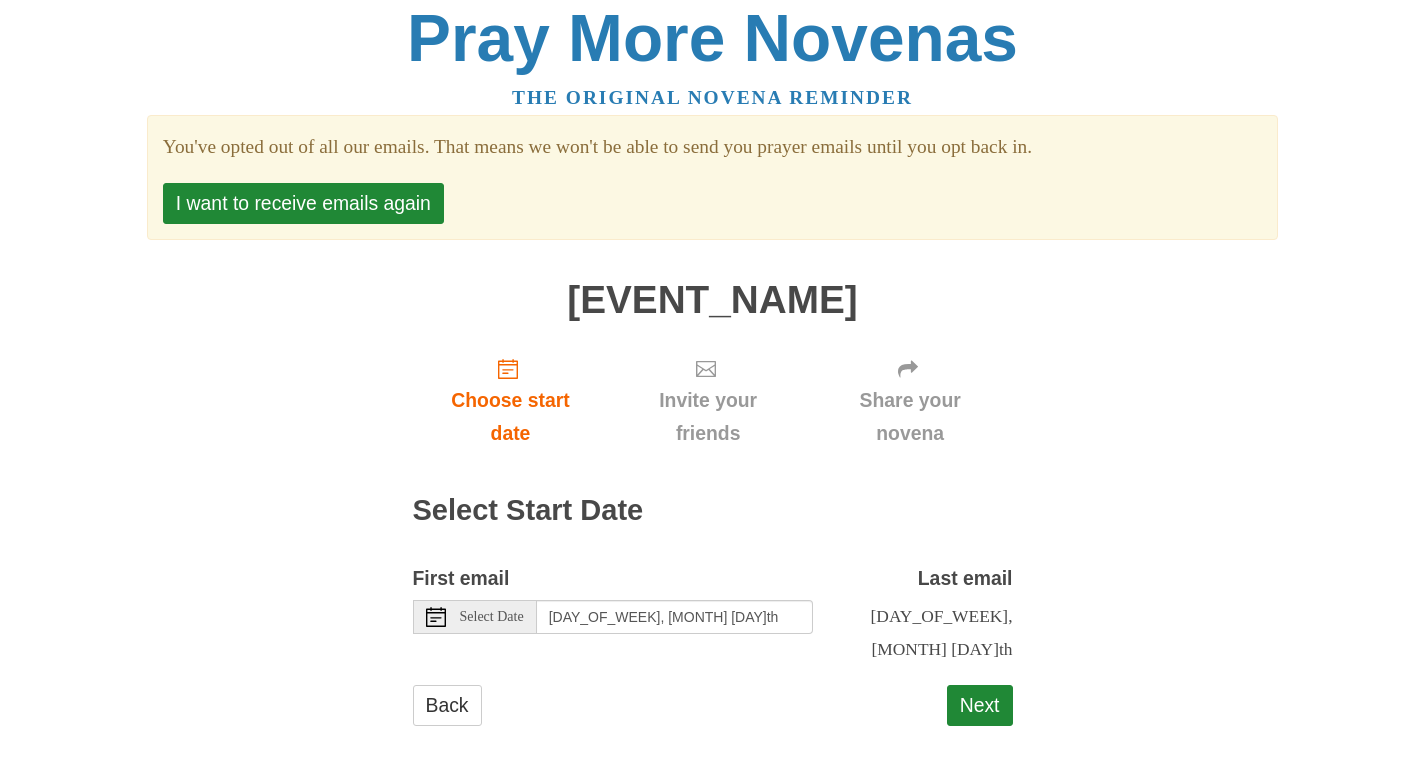 scroll, scrollTop: 15, scrollLeft: 0, axis: vertical 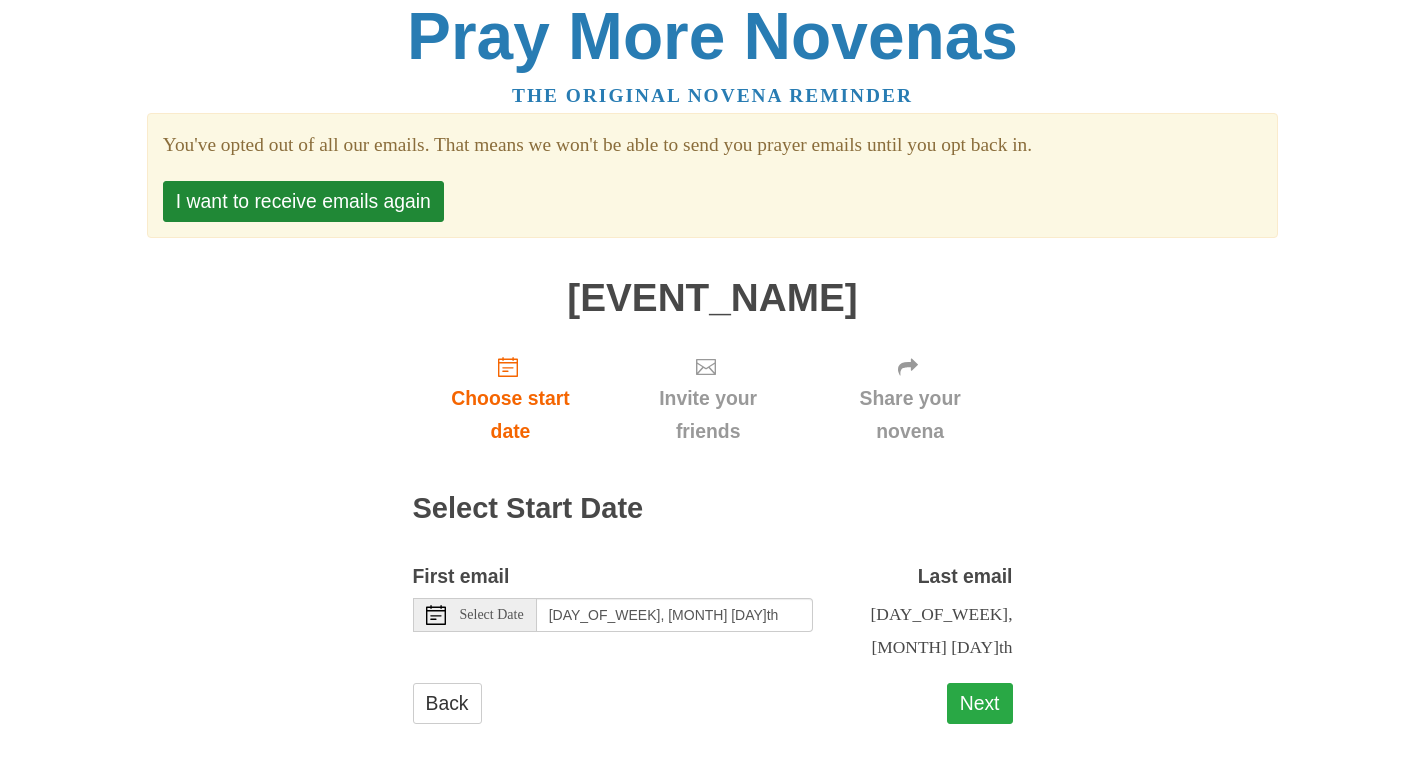 click on "Next" at bounding box center [980, 703] 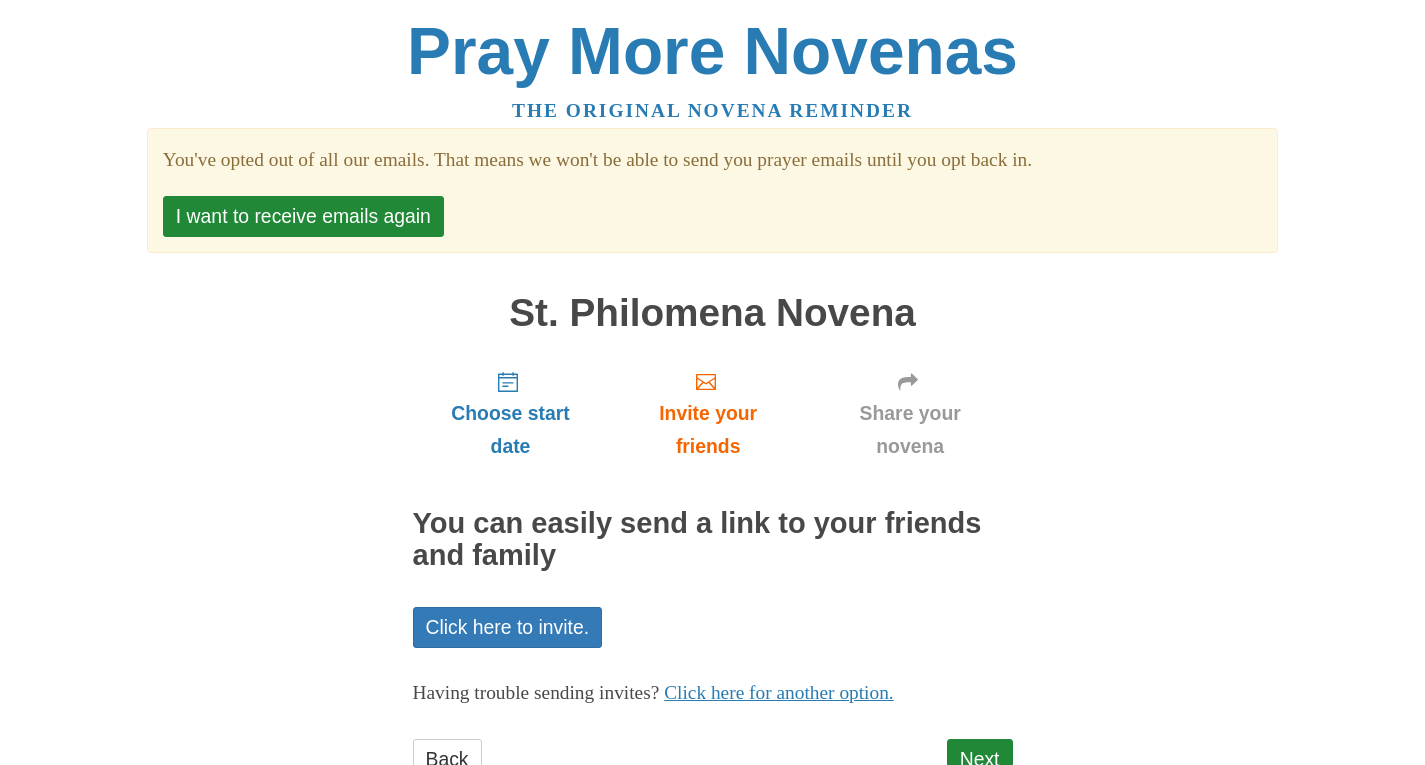 scroll, scrollTop: 0, scrollLeft: 0, axis: both 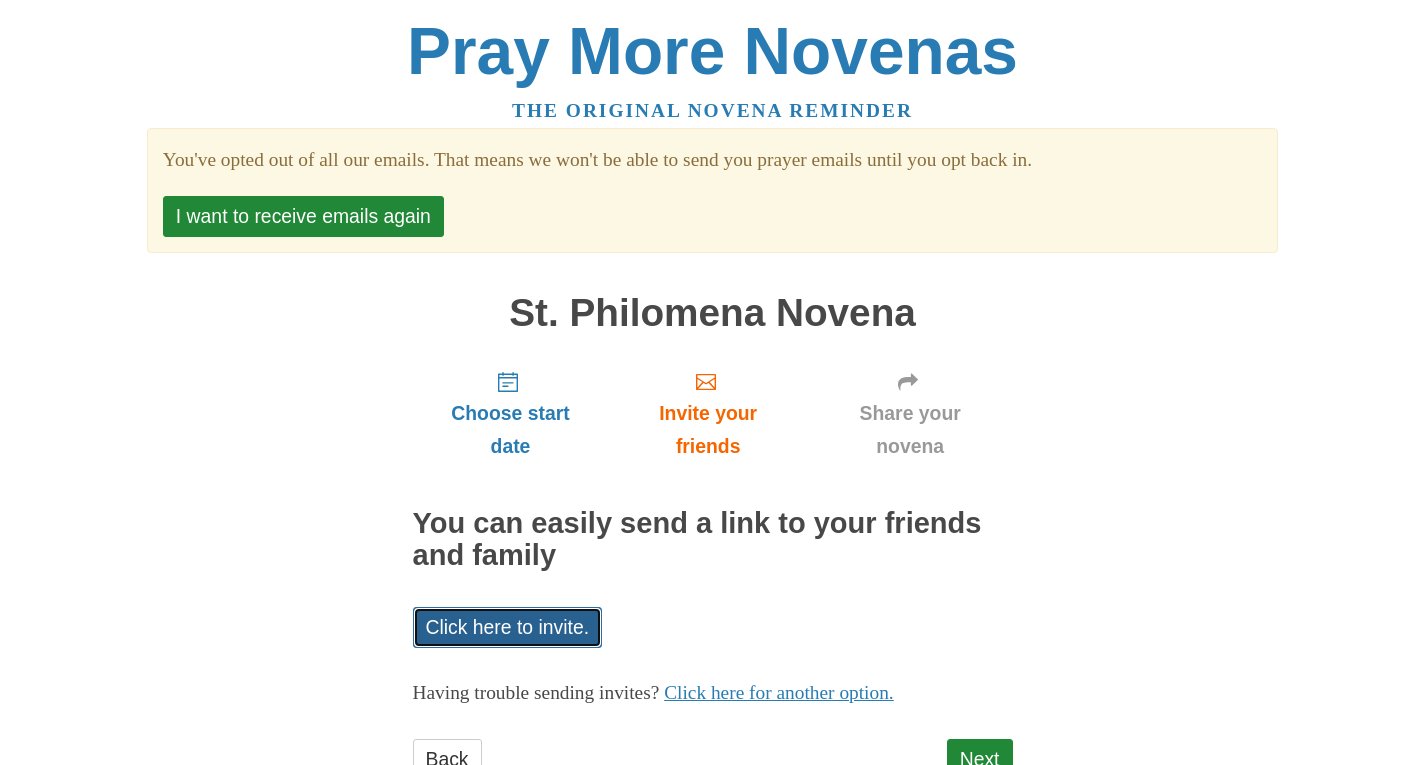 click on "Click here to invite." at bounding box center (508, 627) 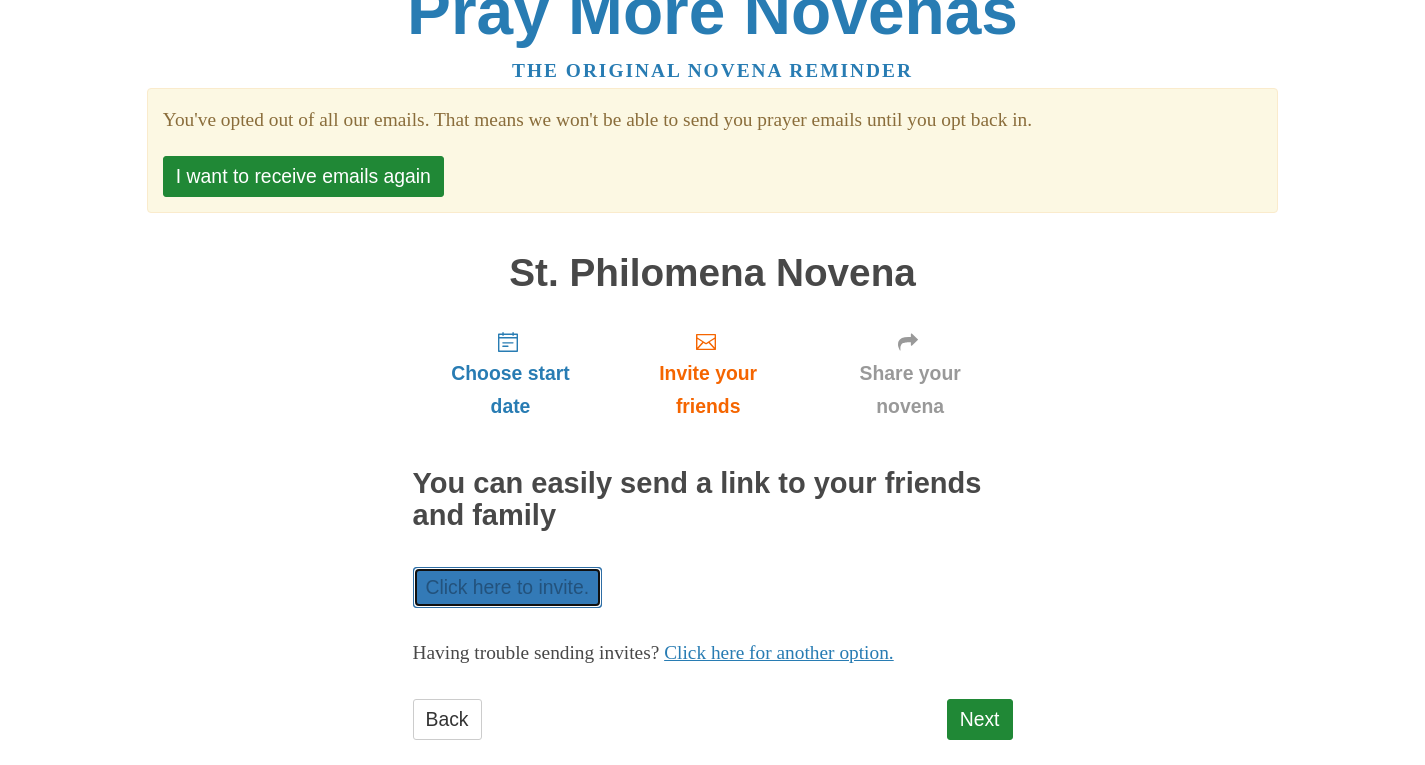 scroll, scrollTop: 73, scrollLeft: 0, axis: vertical 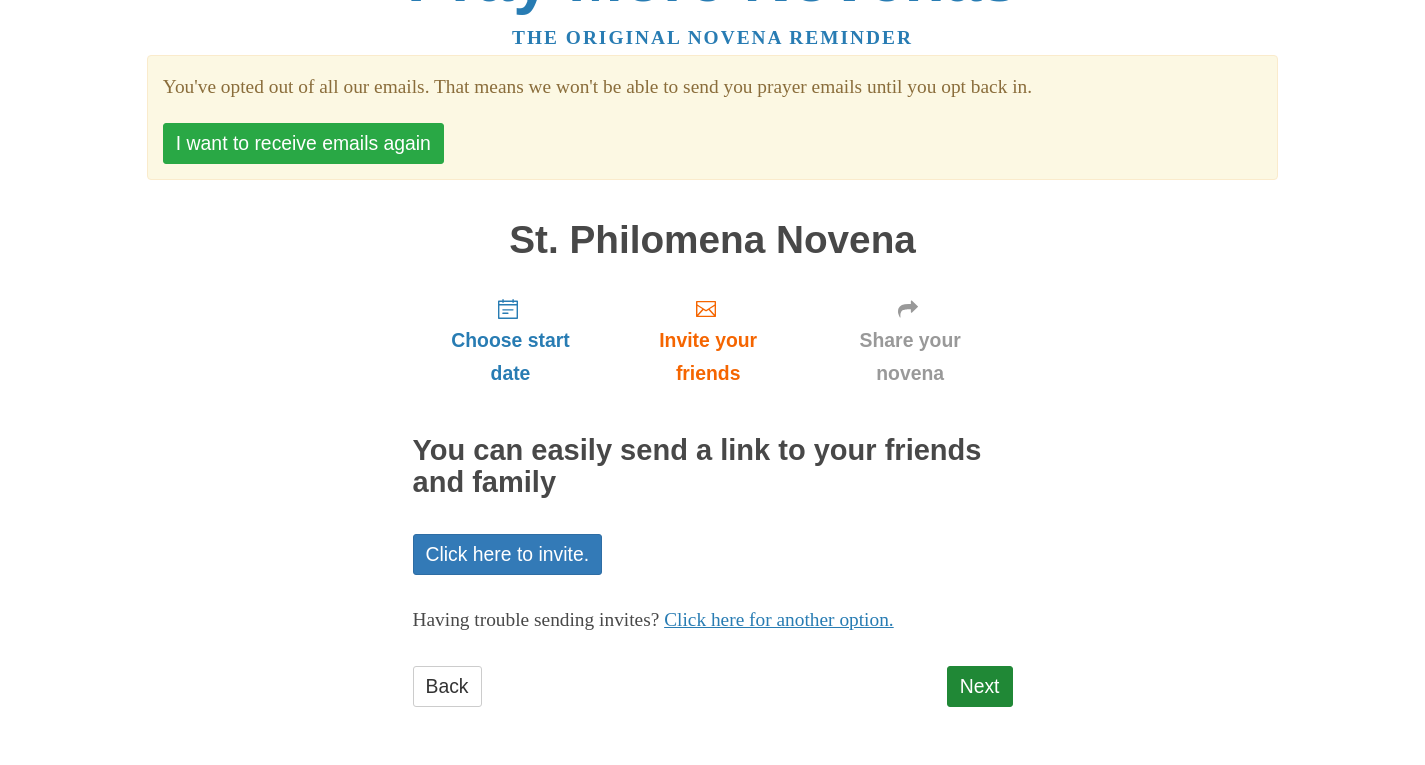 click on "I want to receive emails again" at bounding box center [303, 143] 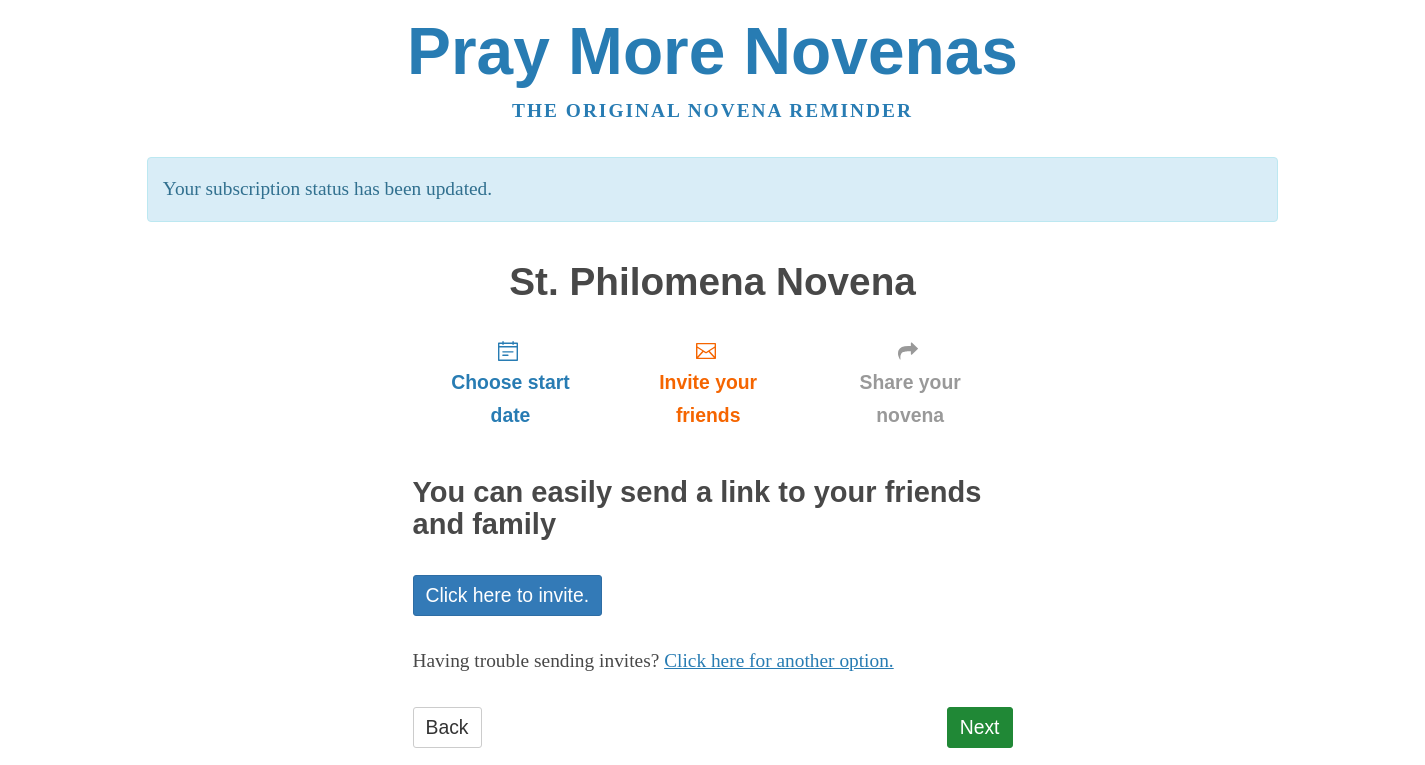 scroll, scrollTop: 0, scrollLeft: 0, axis: both 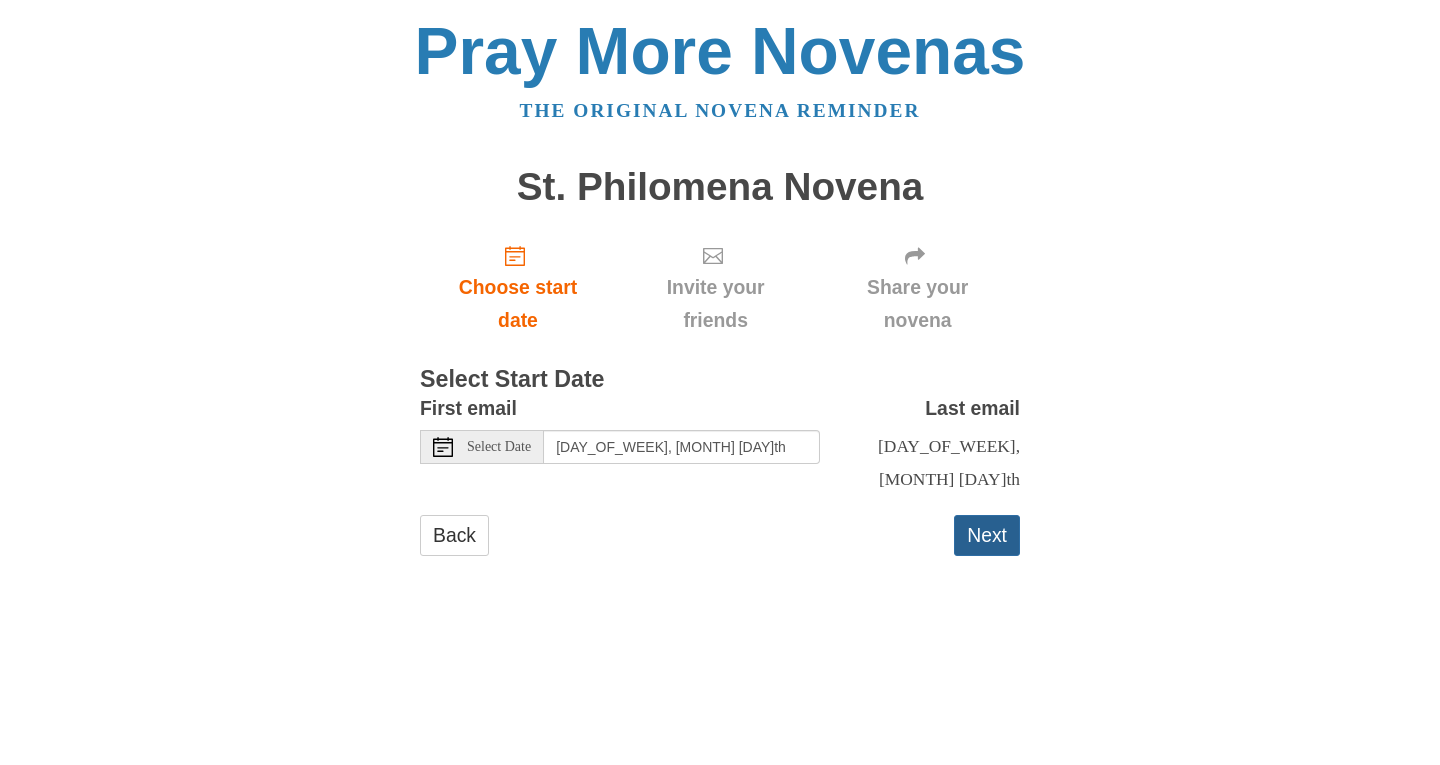 click on "Next" at bounding box center (987, 535) 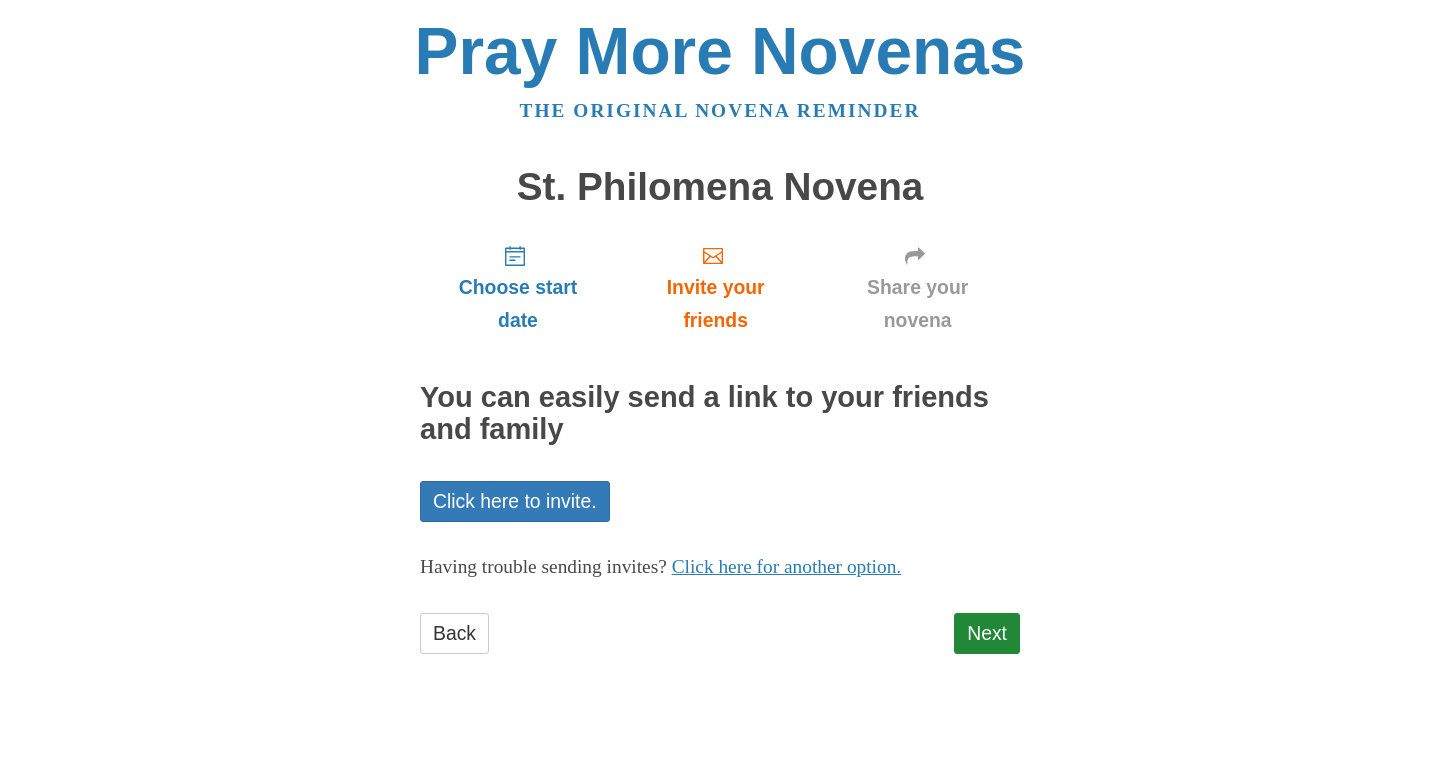 scroll, scrollTop: 0, scrollLeft: 0, axis: both 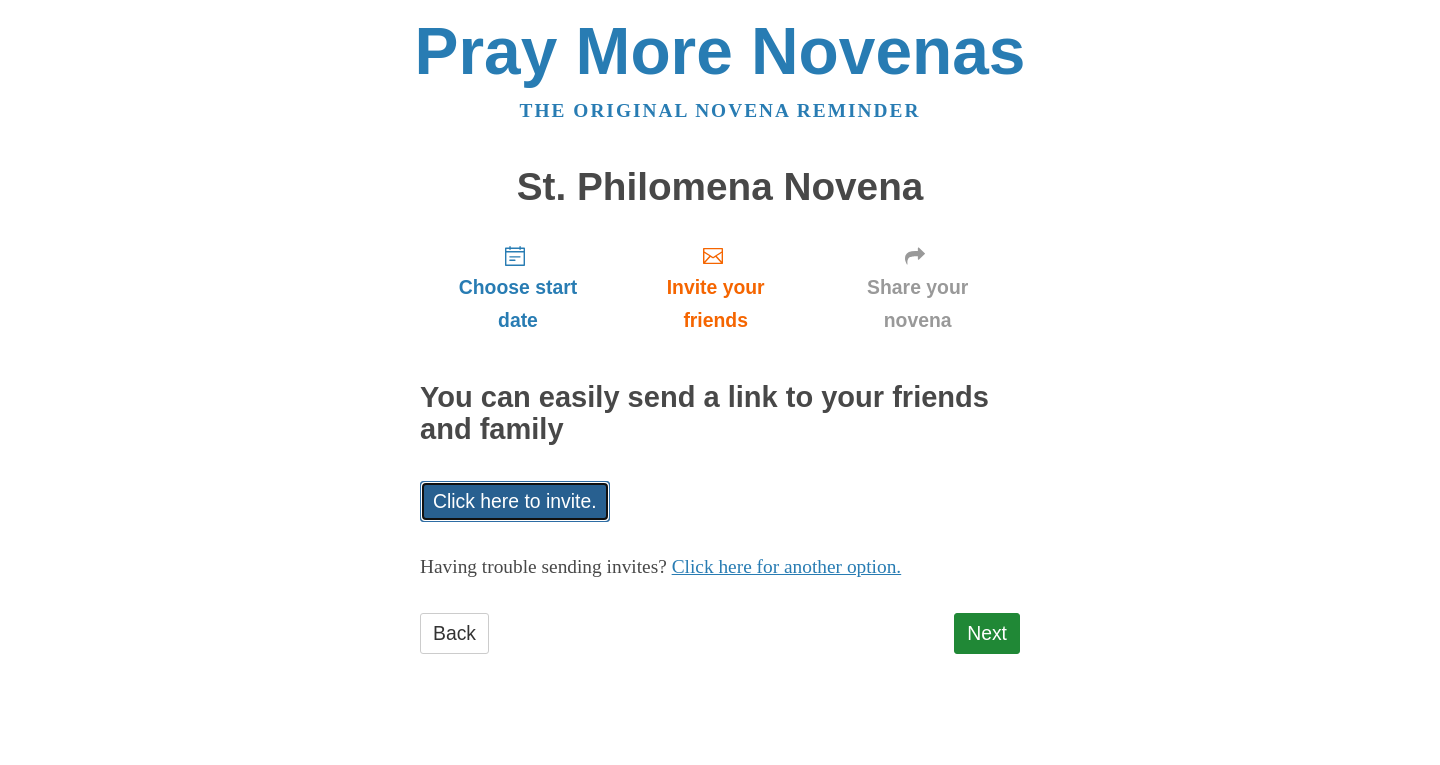 click on "Click here to invite." at bounding box center [515, 501] 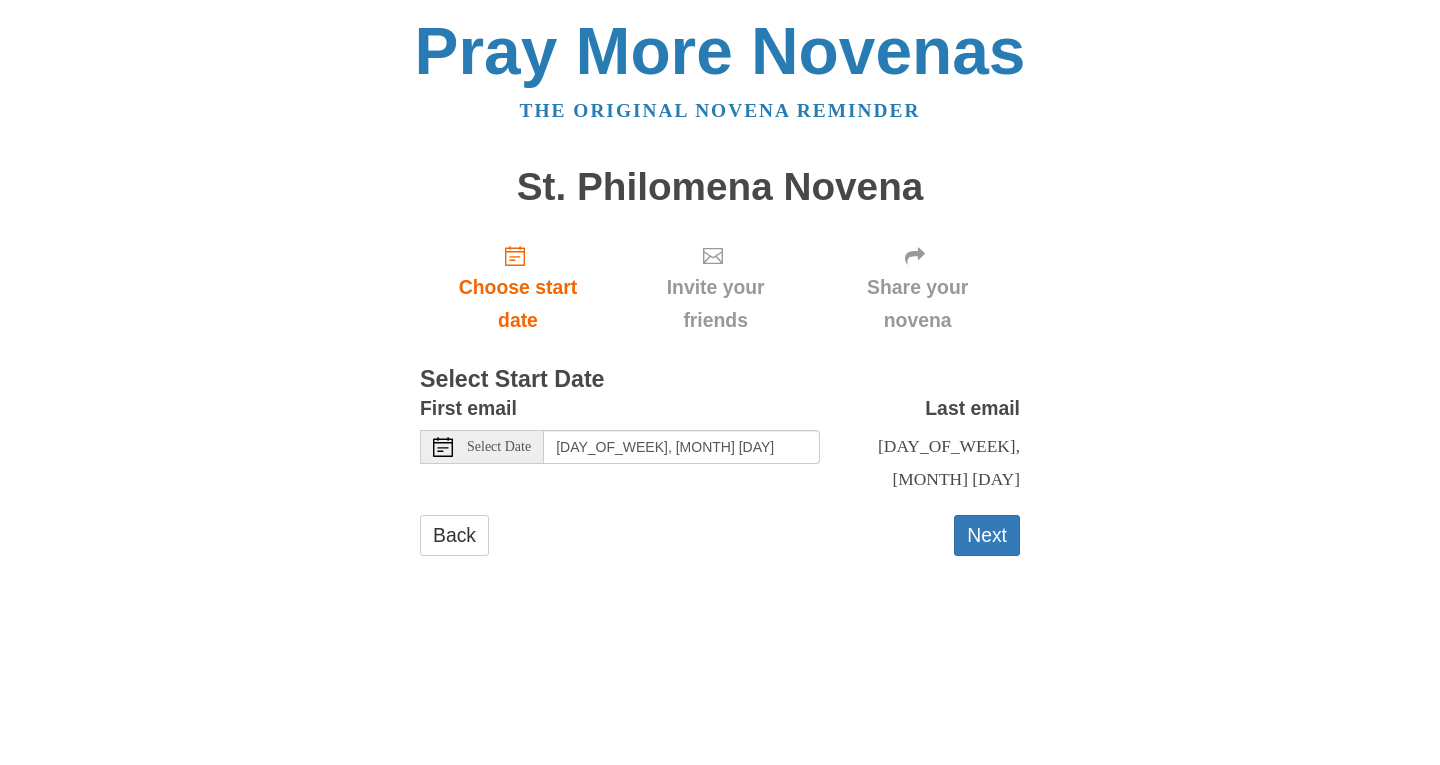 scroll, scrollTop: 0, scrollLeft: 0, axis: both 